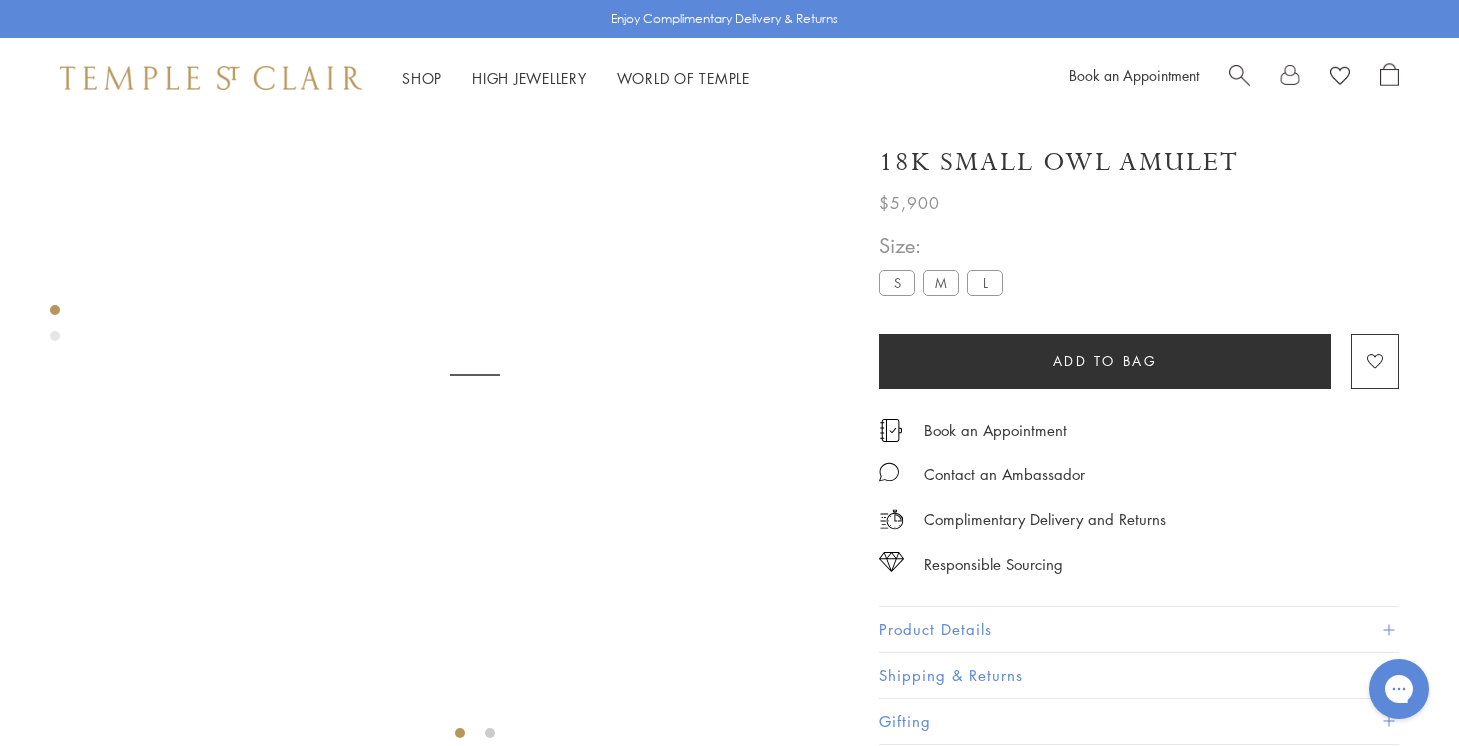 scroll, scrollTop: 0, scrollLeft: 0, axis: both 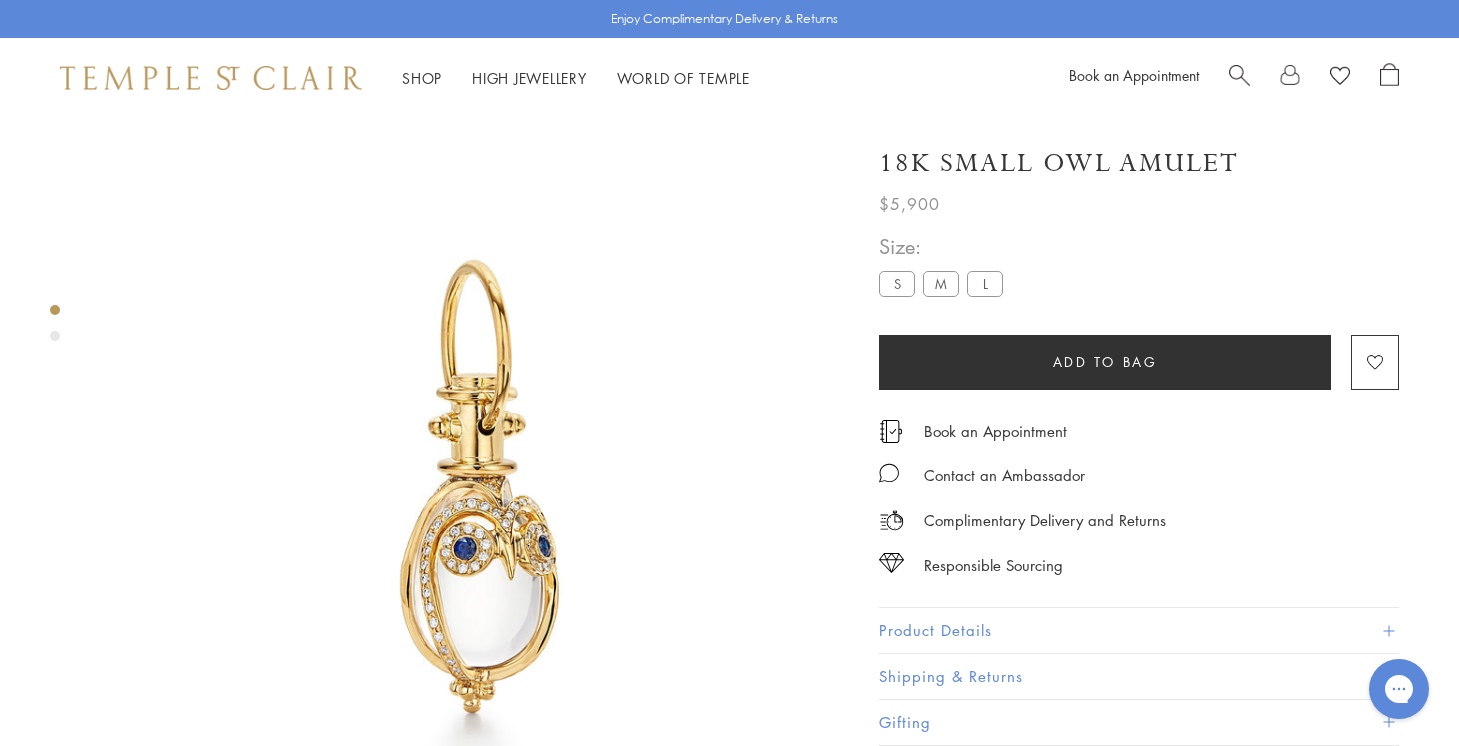 click on "M" at bounding box center (941, 283) 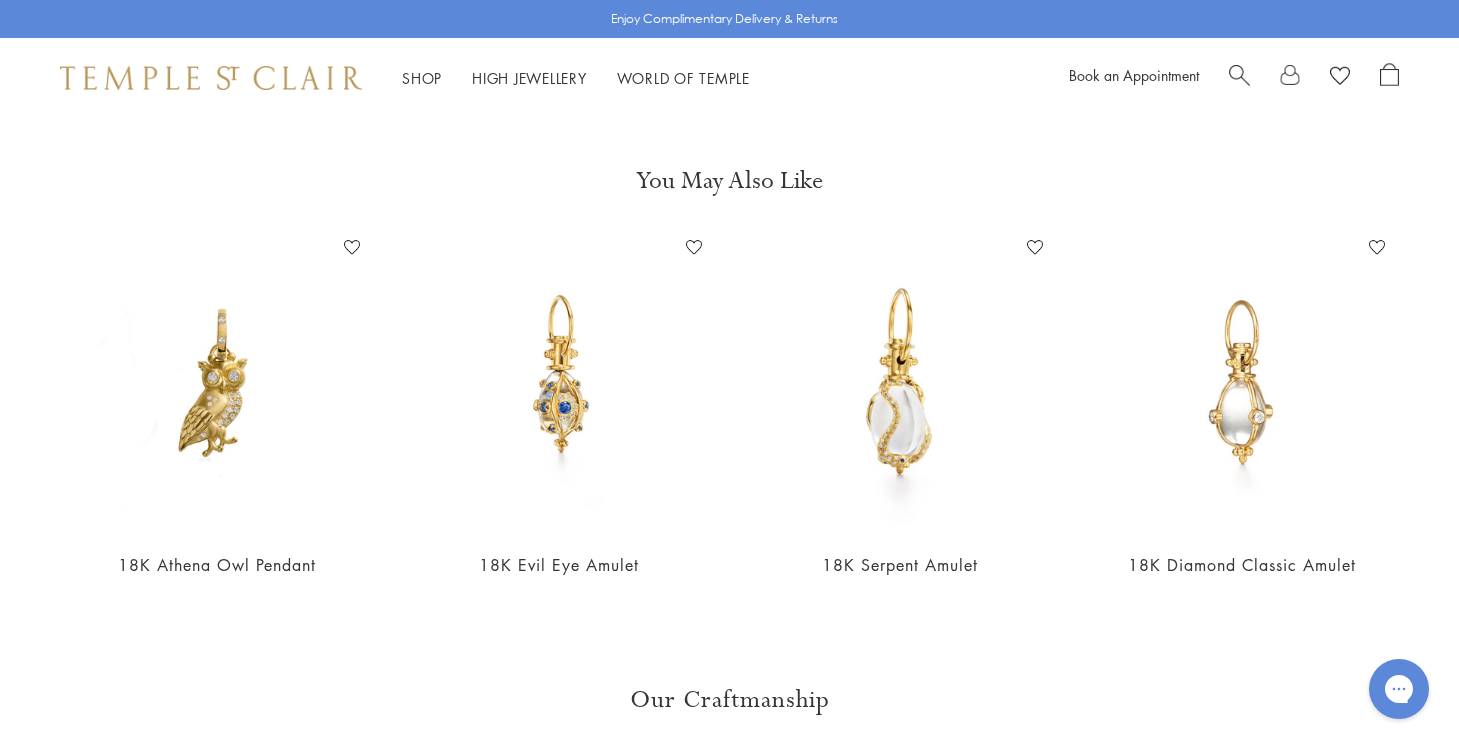 scroll, scrollTop: 0, scrollLeft: 0, axis: both 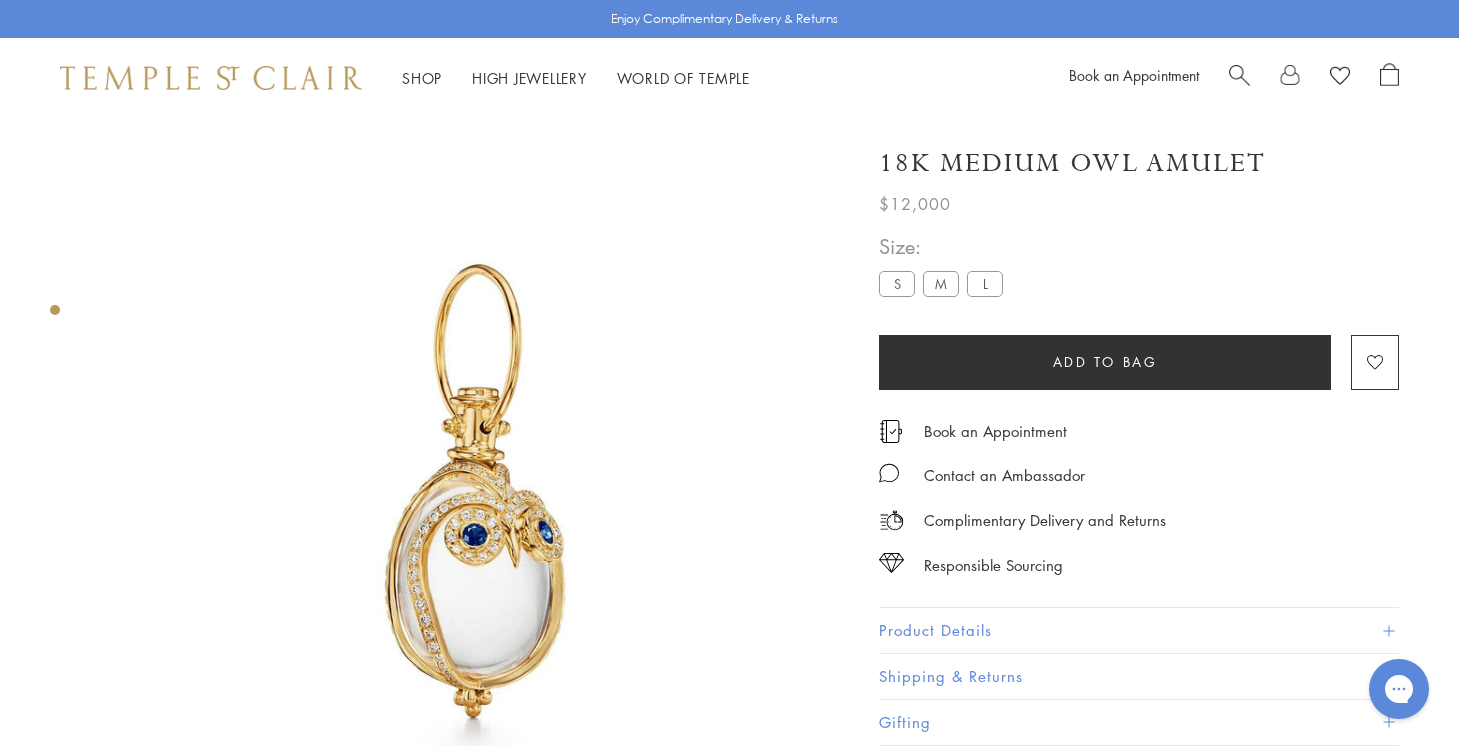 click on "L" at bounding box center (985, 283) 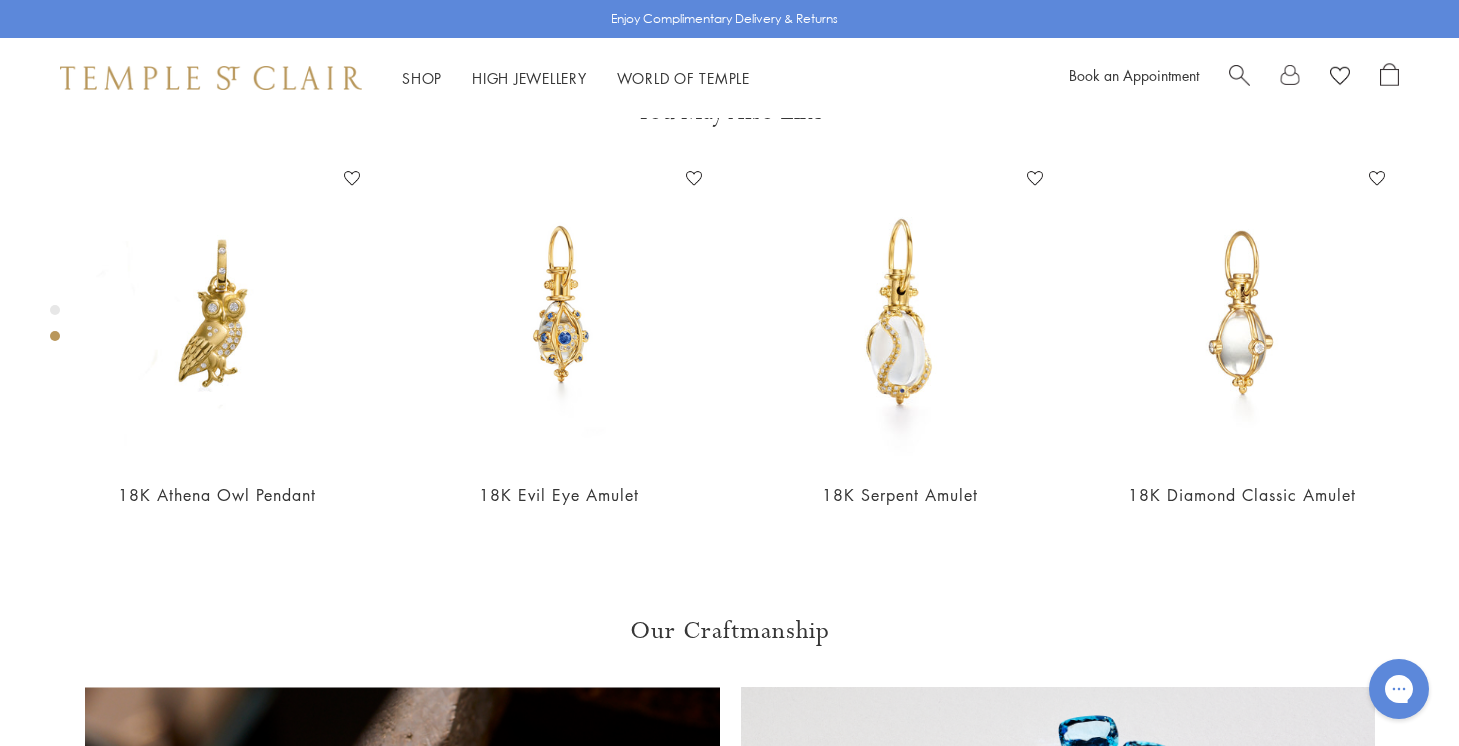 scroll, scrollTop: 932, scrollLeft: 0, axis: vertical 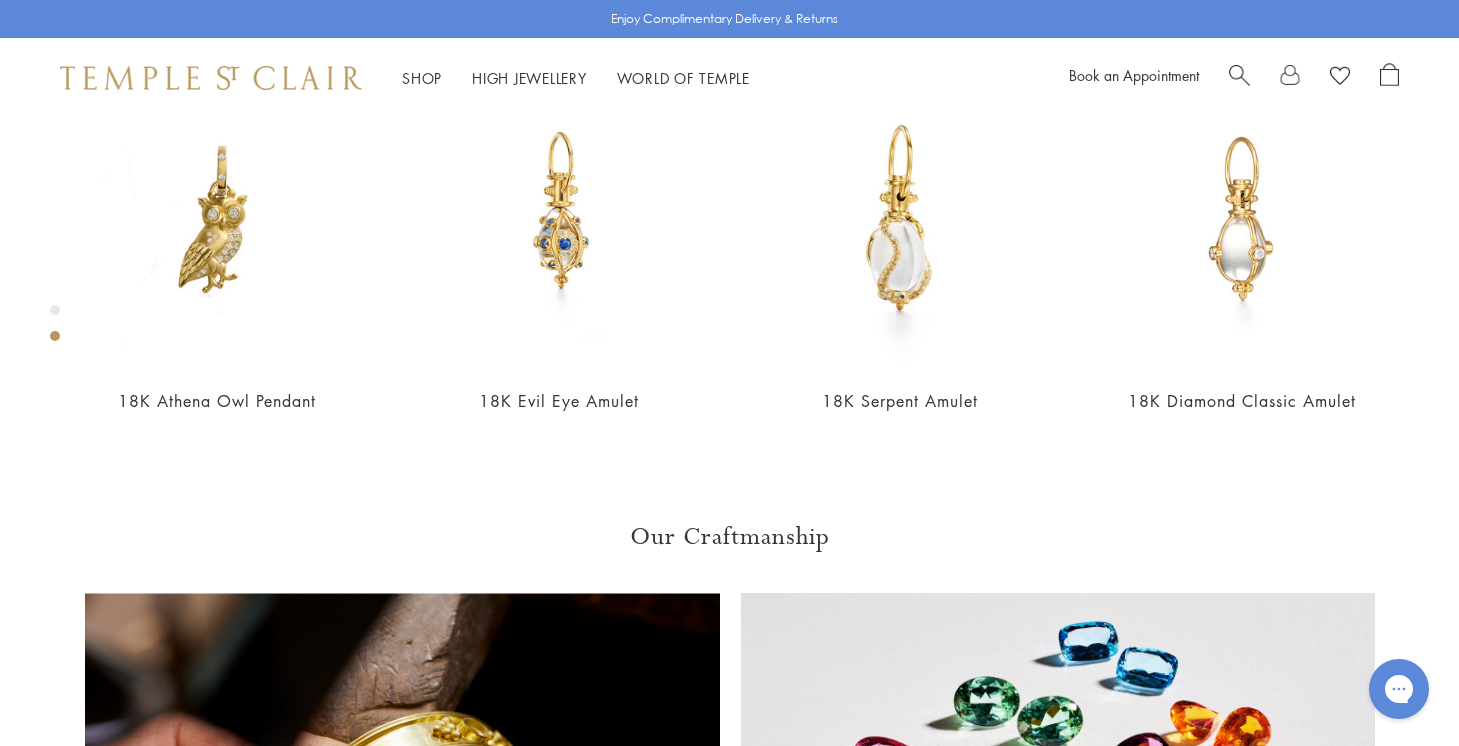 click at bounding box center [-275, -439] 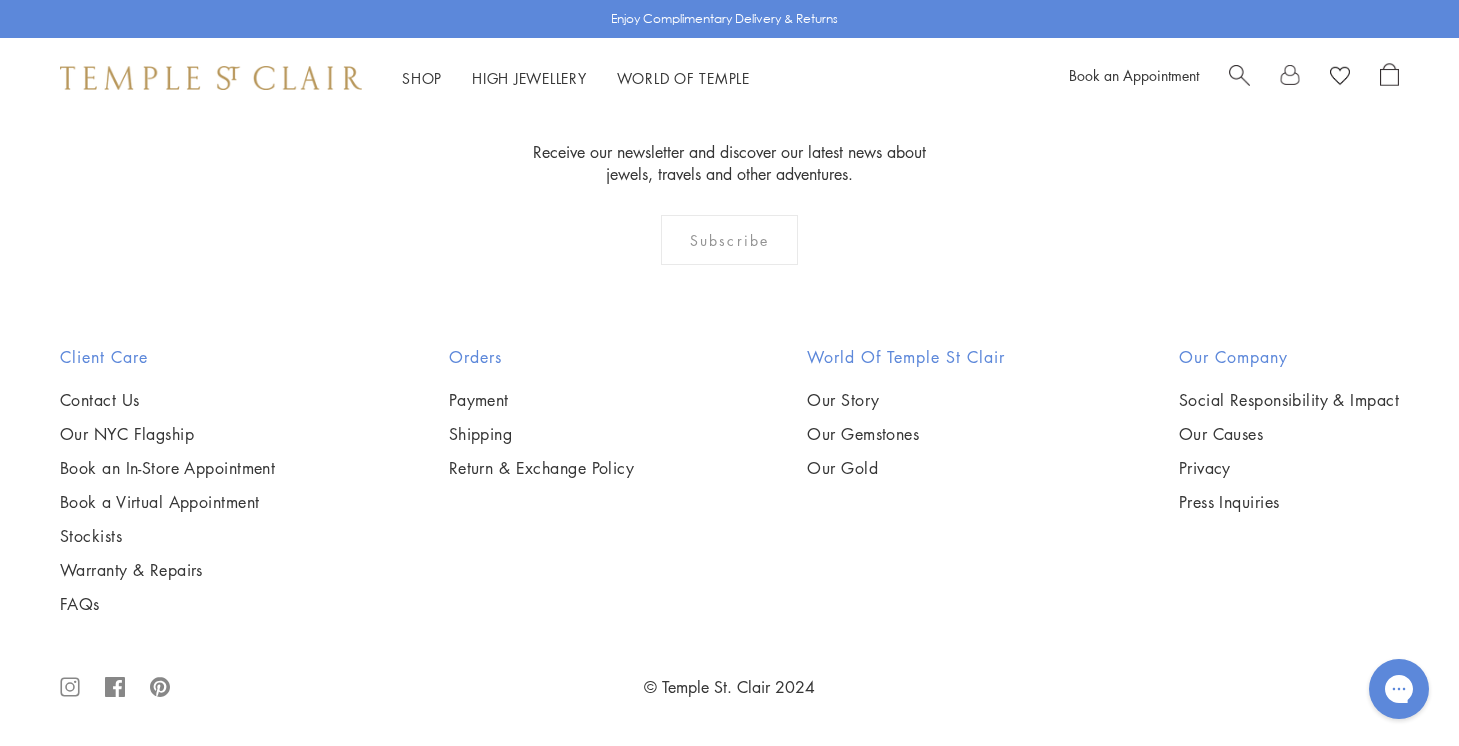 scroll, scrollTop: 2675, scrollLeft: 0, axis: vertical 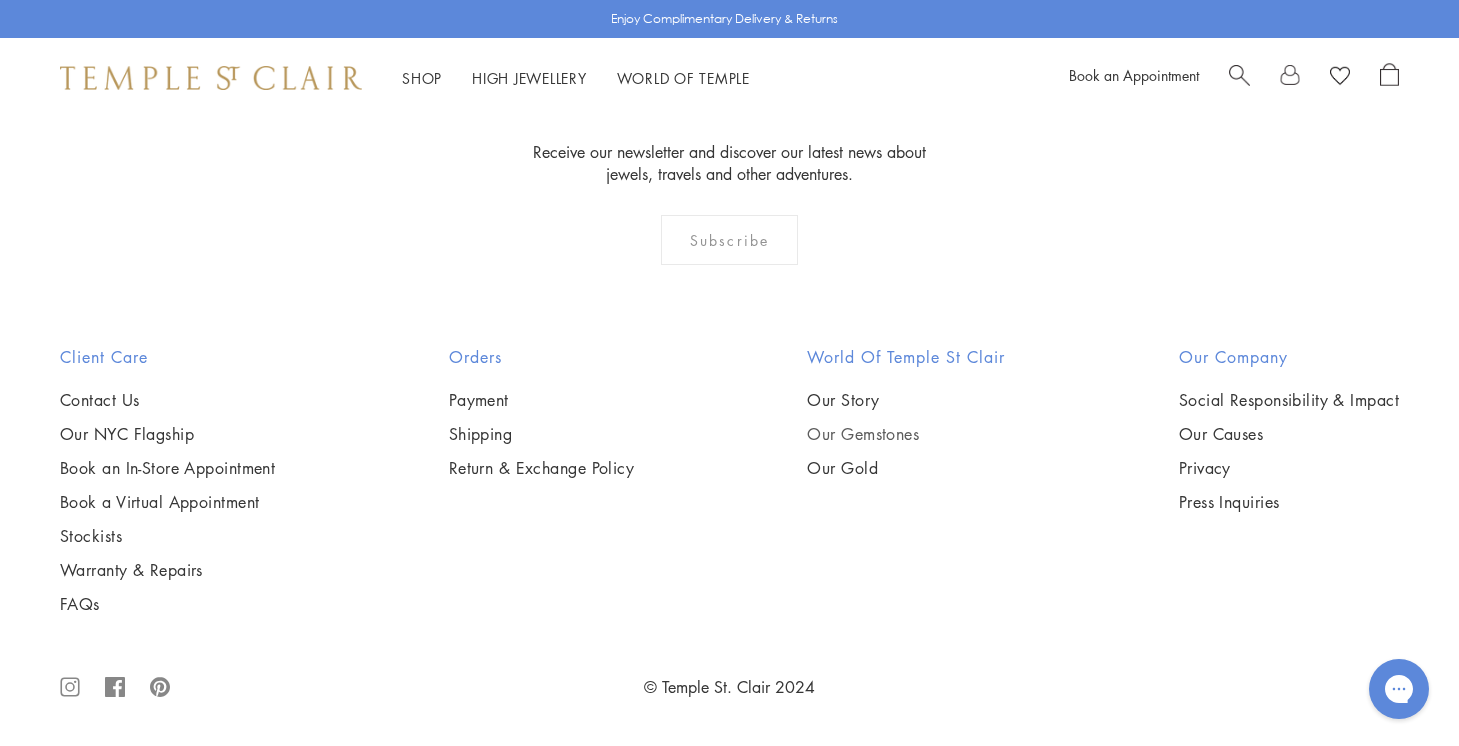 click on "Our Gemstones" at bounding box center (906, 434) 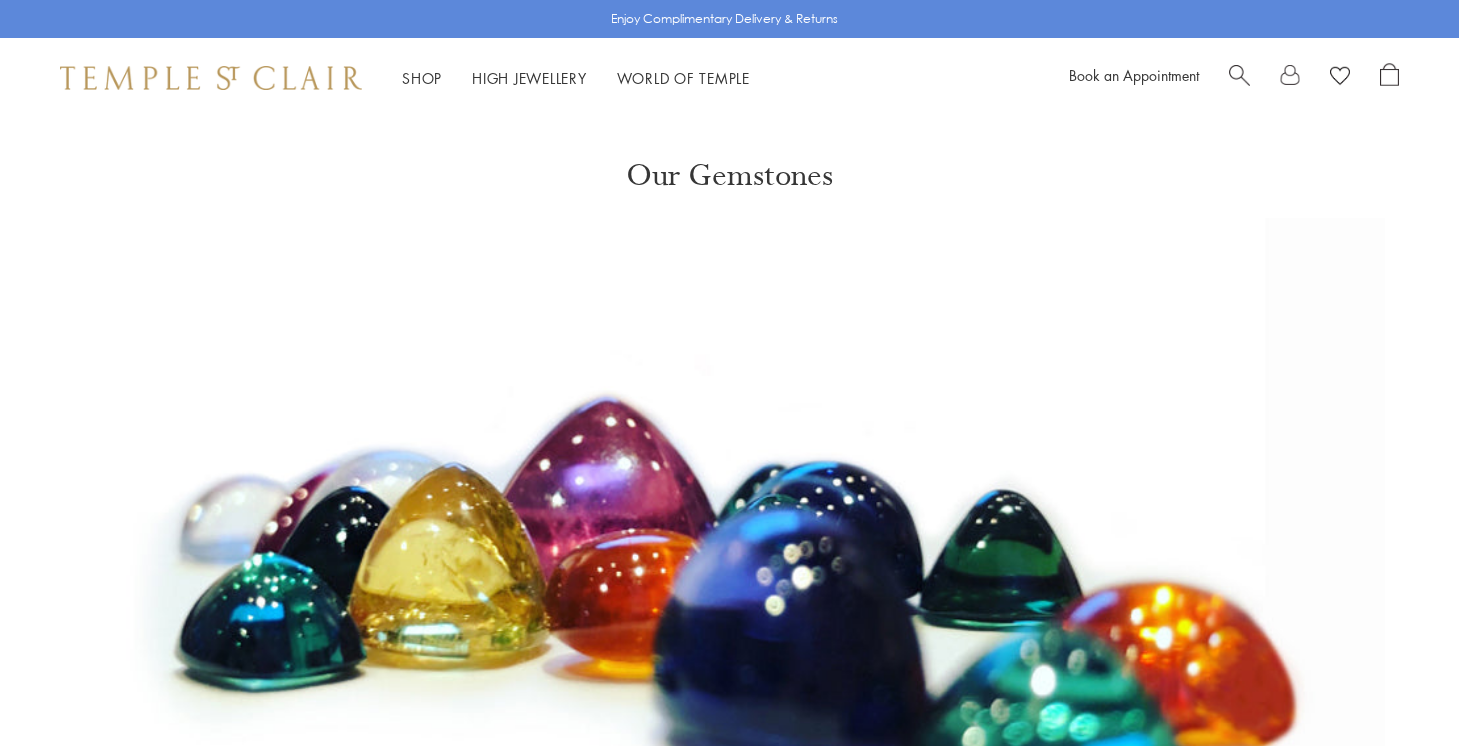 scroll, scrollTop: 0, scrollLeft: 0, axis: both 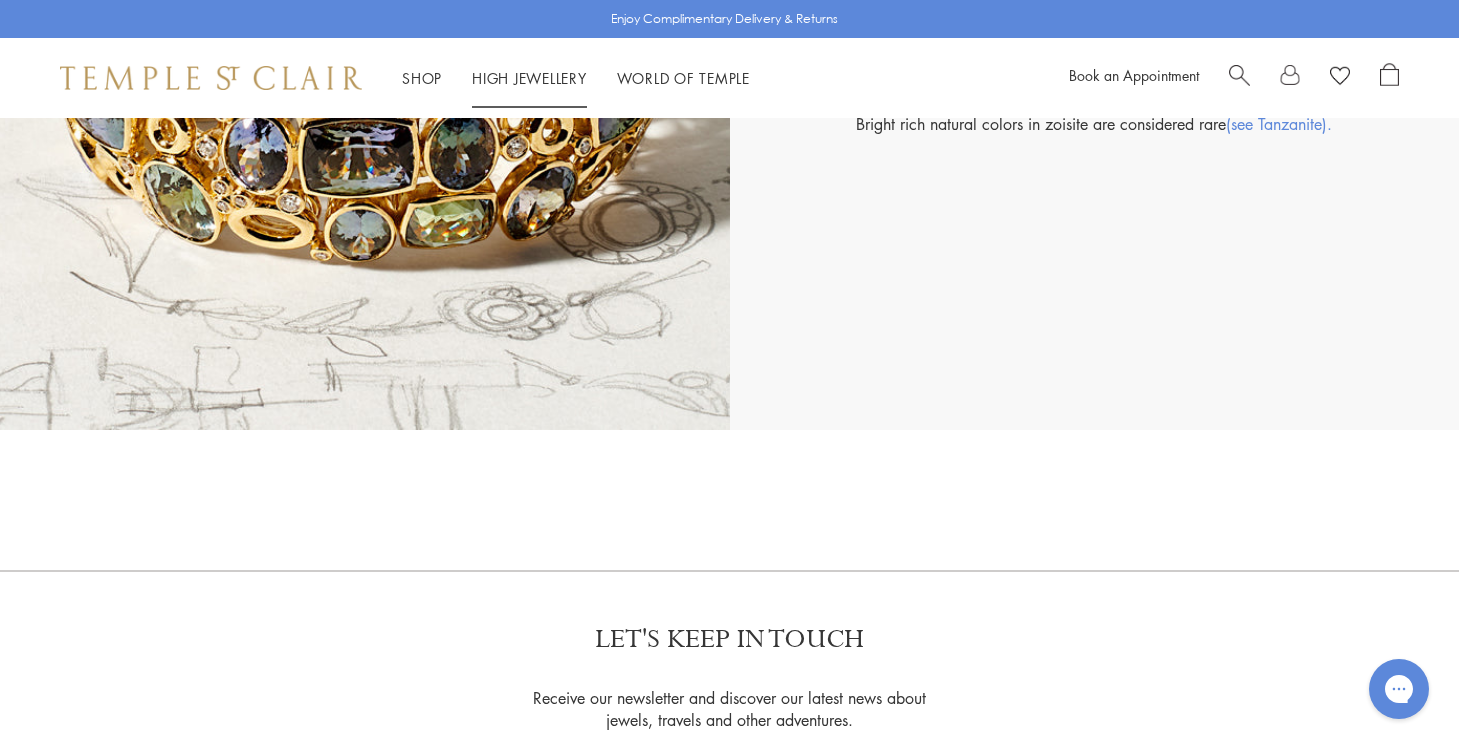 click on "High Jewellery High Jewellery" at bounding box center [529, 78] 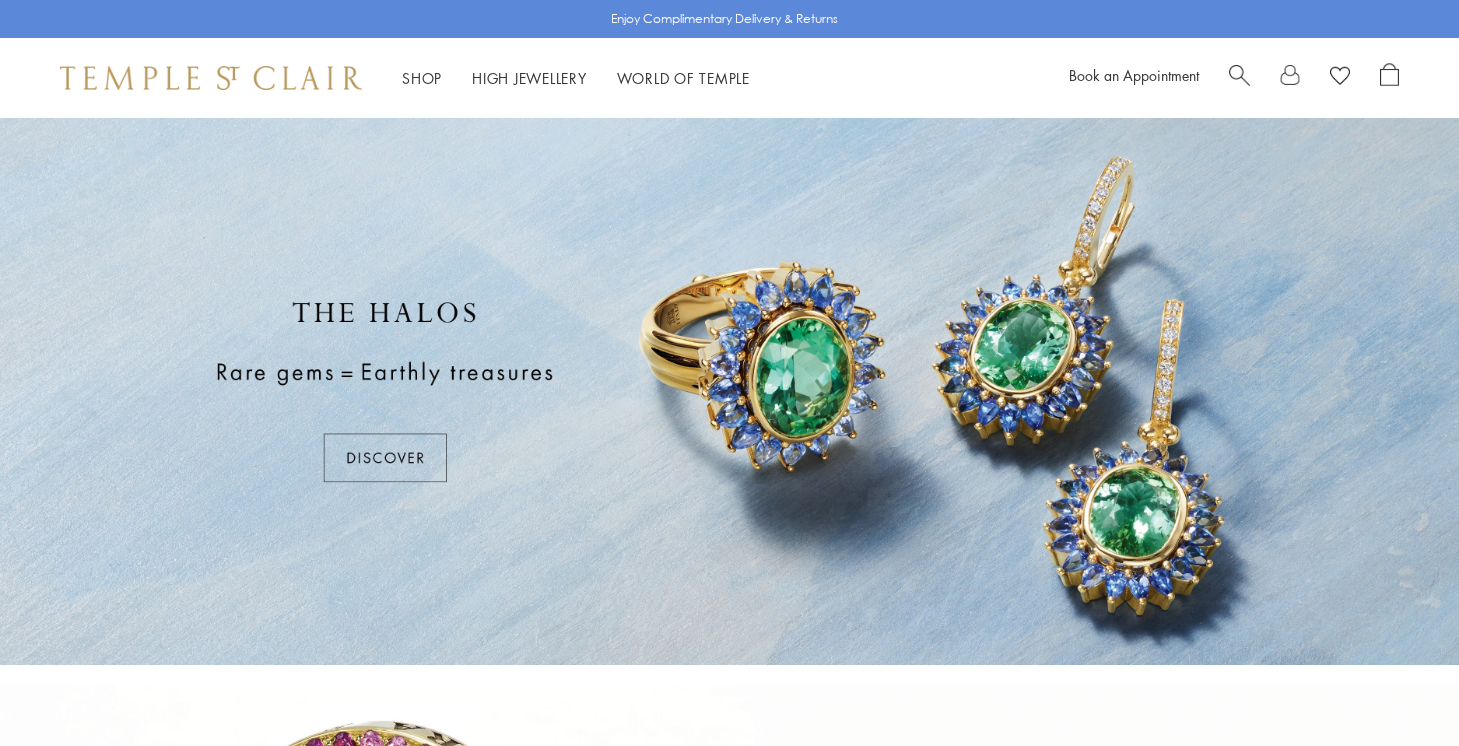 scroll, scrollTop: 0, scrollLeft: 0, axis: both 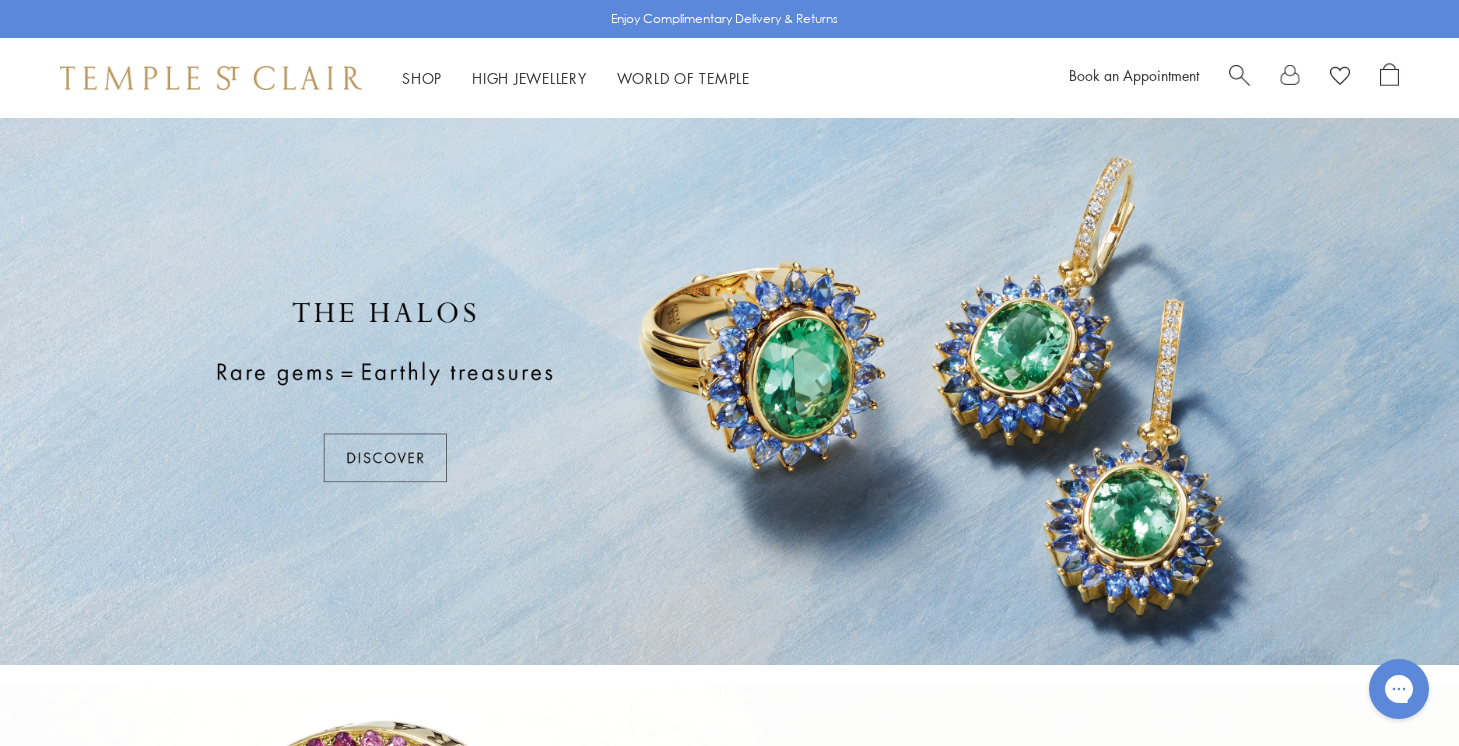 click at bounding box center [729, 391] 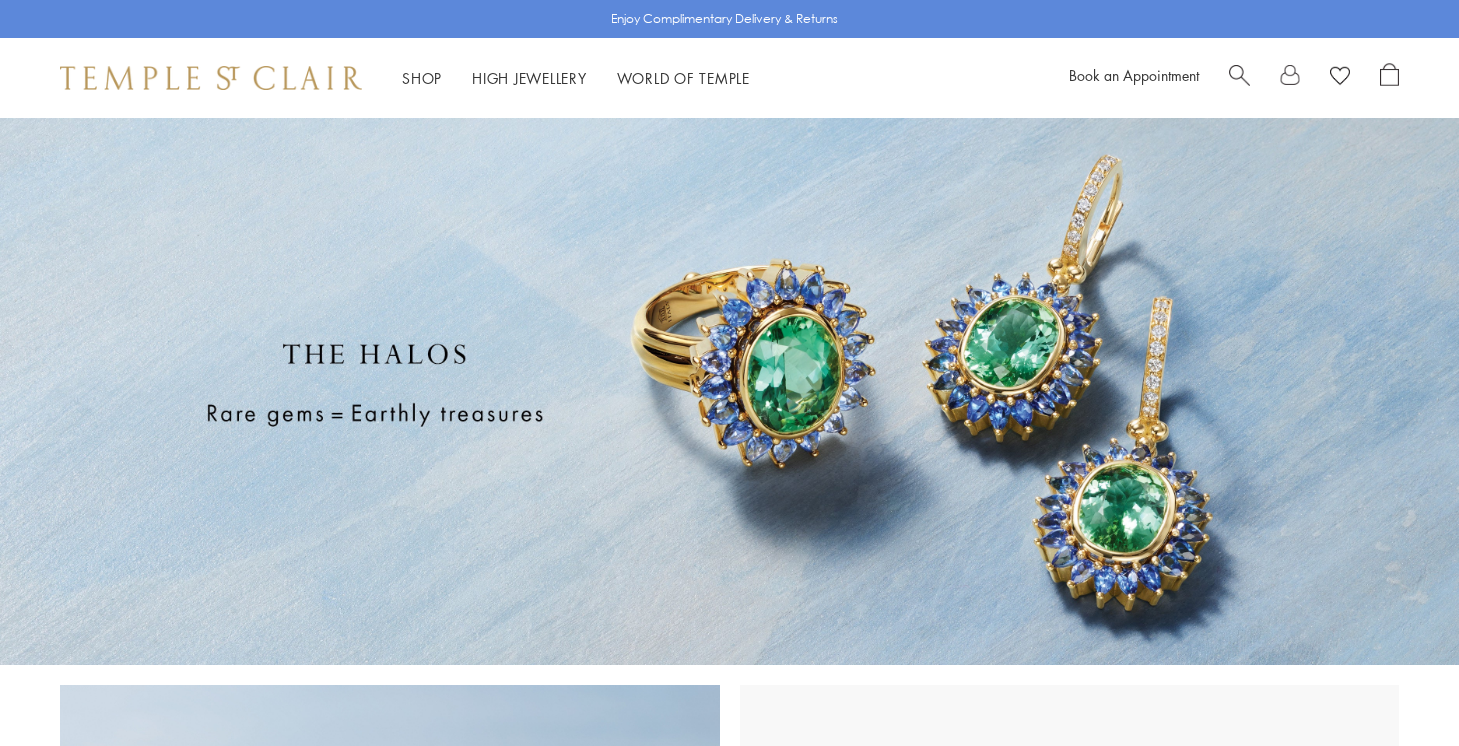 scroll, scrollTop: 0, scrollLeft: 0, axis: both 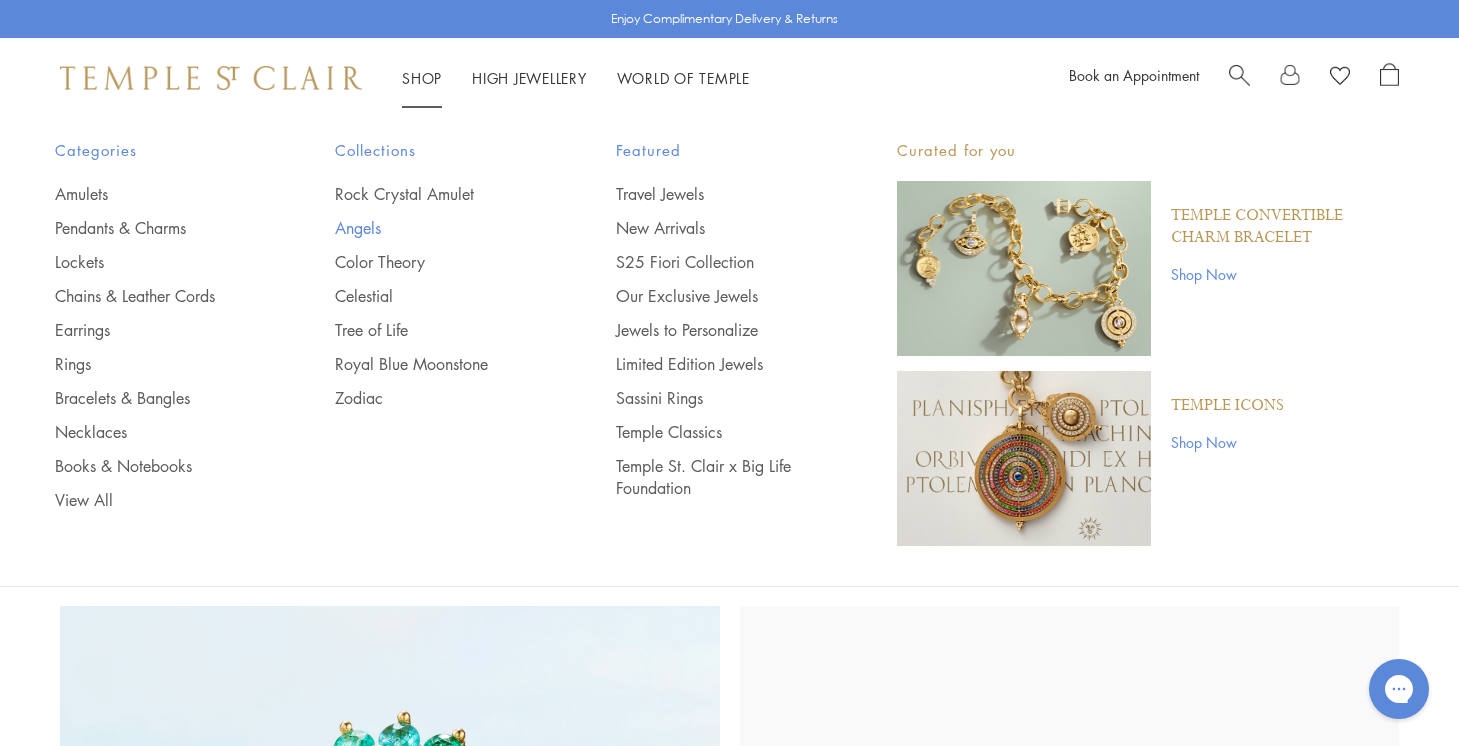 click on "Angels" at bounding box center (435, 228) 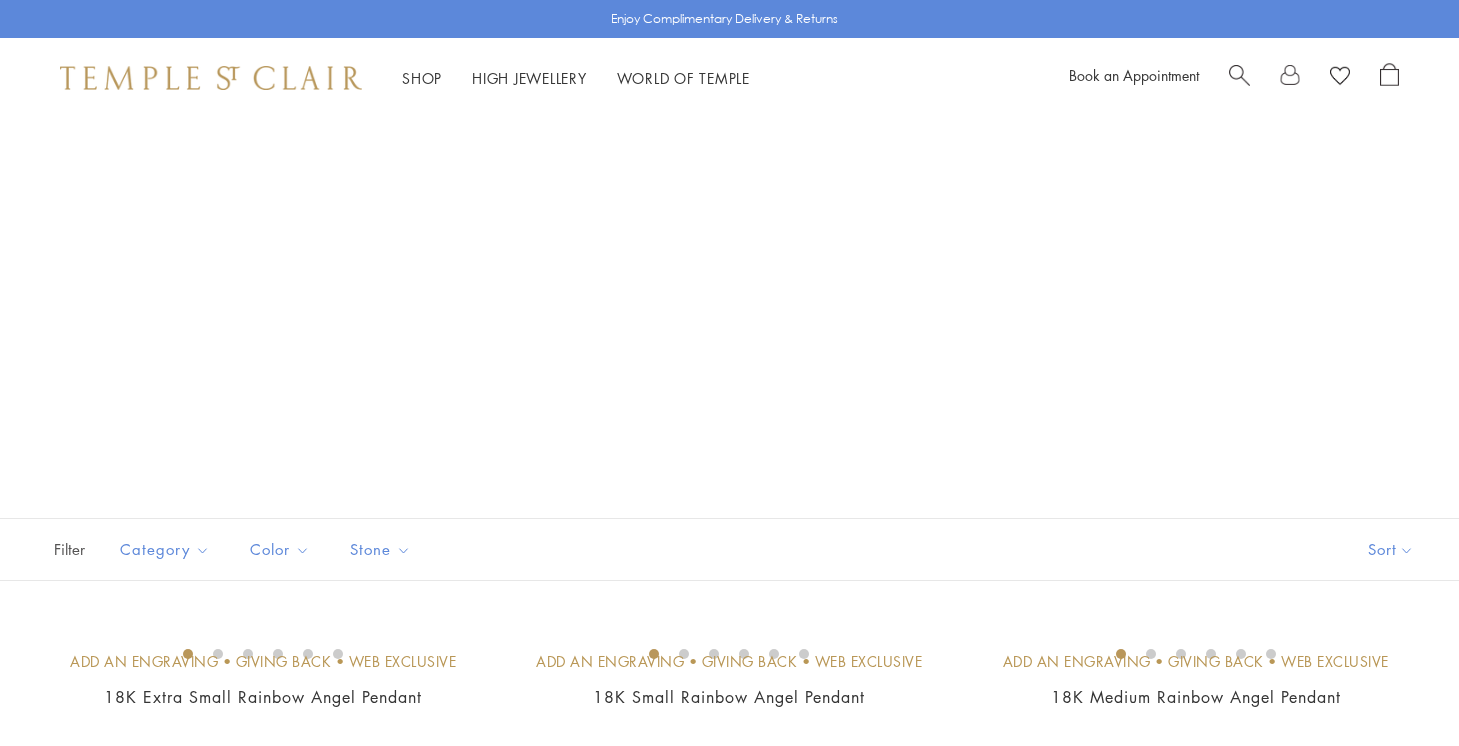 scroll, scrollTop: 0, scrollLeft: 0, axis: both 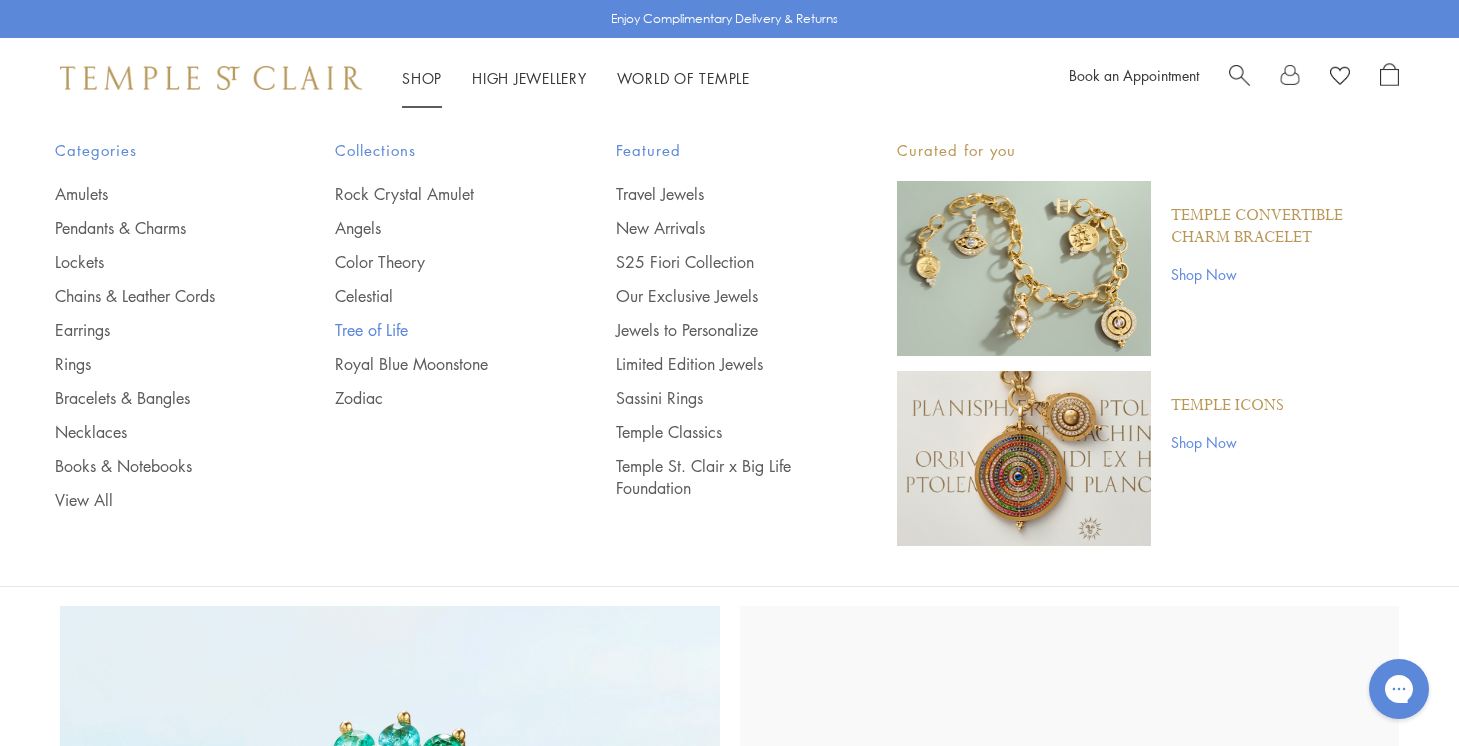 click on "Tree of Life" at bounding box center (435, 330) 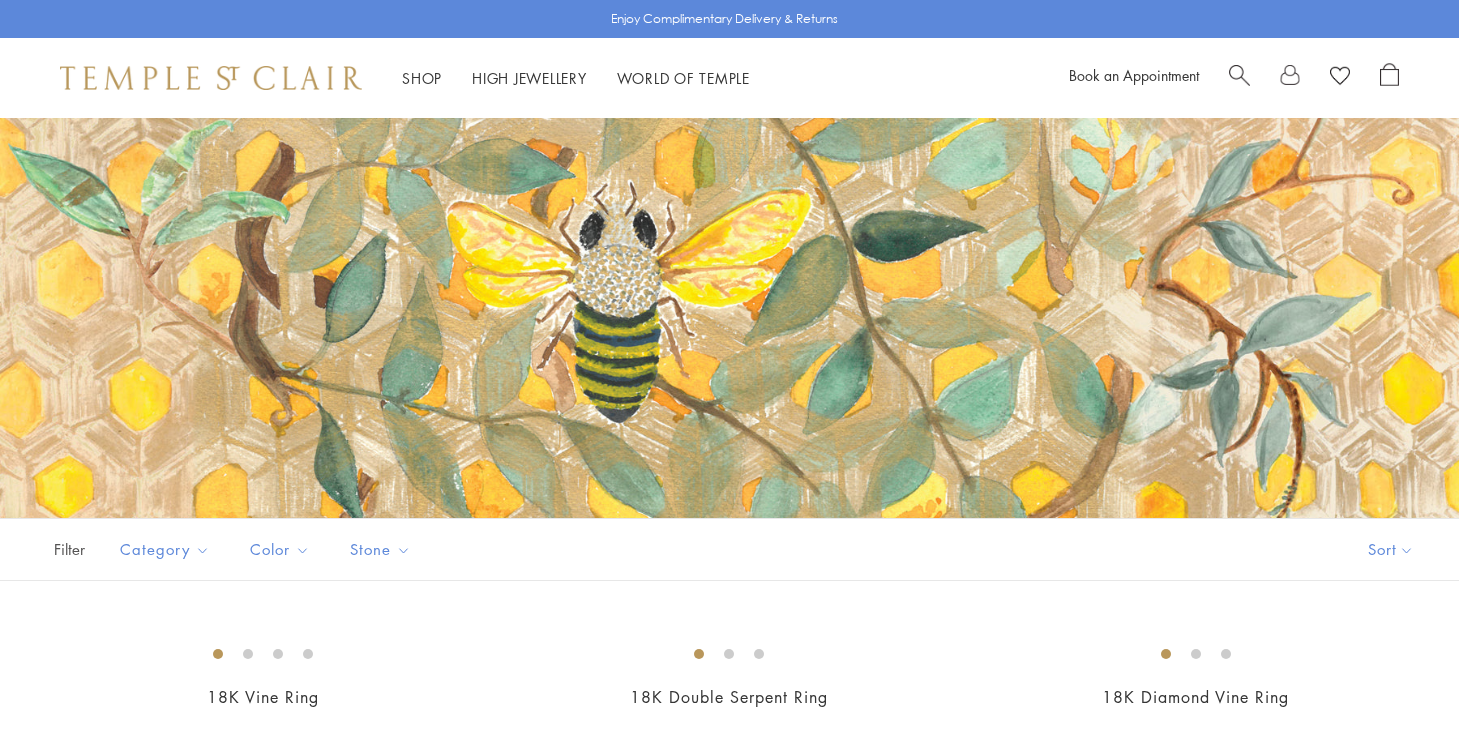 scroll, scrollTop: 0, scrollLeft: 0, axis: both 